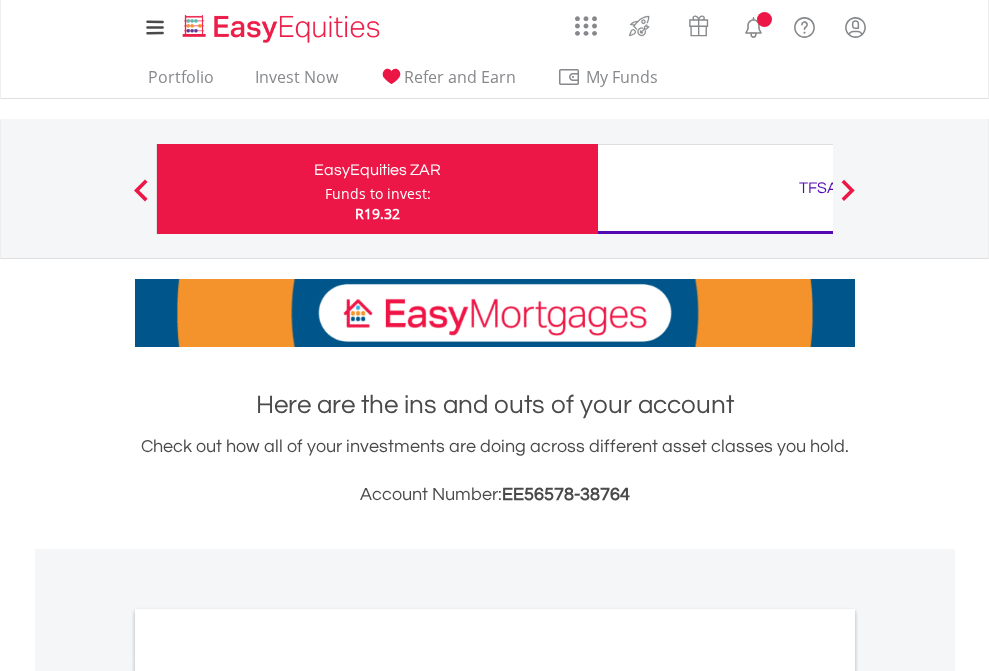 scroll, scrollTop: 0, scrollLeft: 0, axis: both 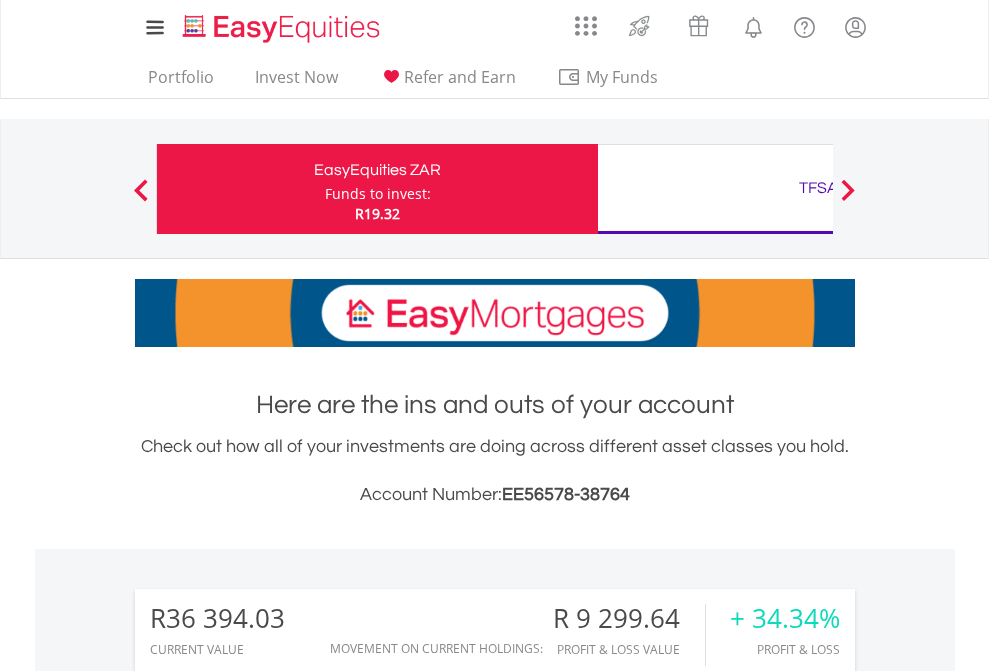 click on "Funds to invest:" at bounding box center [378, 194] 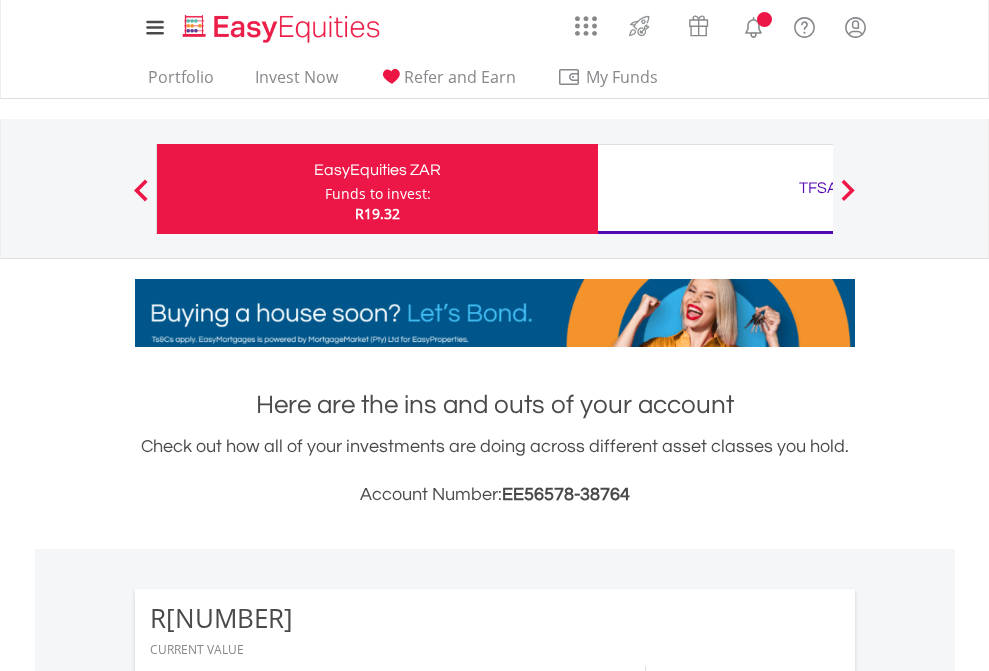scroll, scrollTop: 0, scrollLeft: 0, axis: both 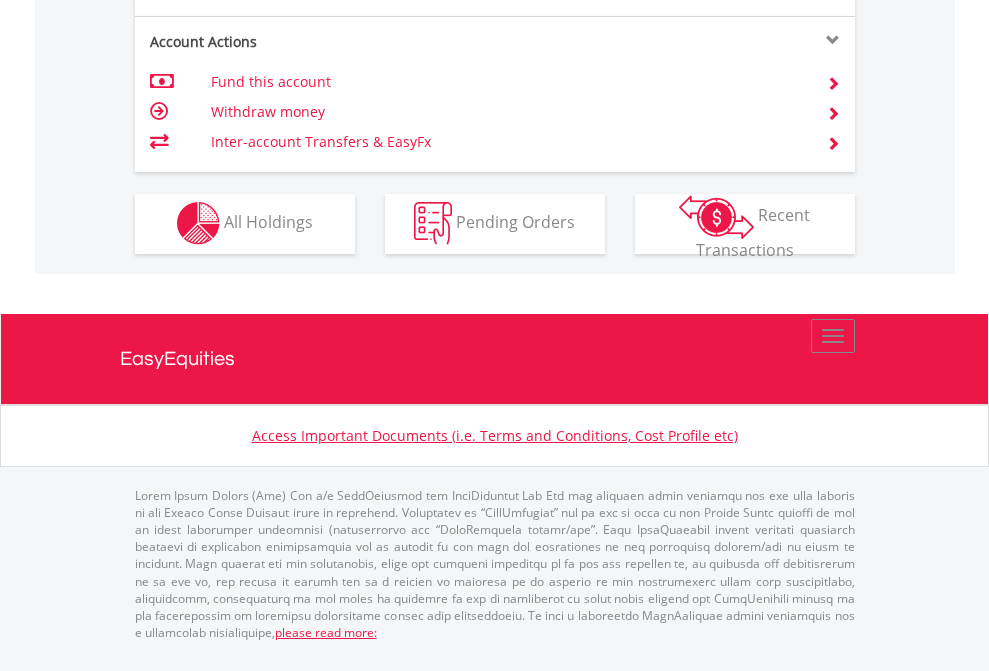 click on "Investment types" at bounding box center [706, -337] 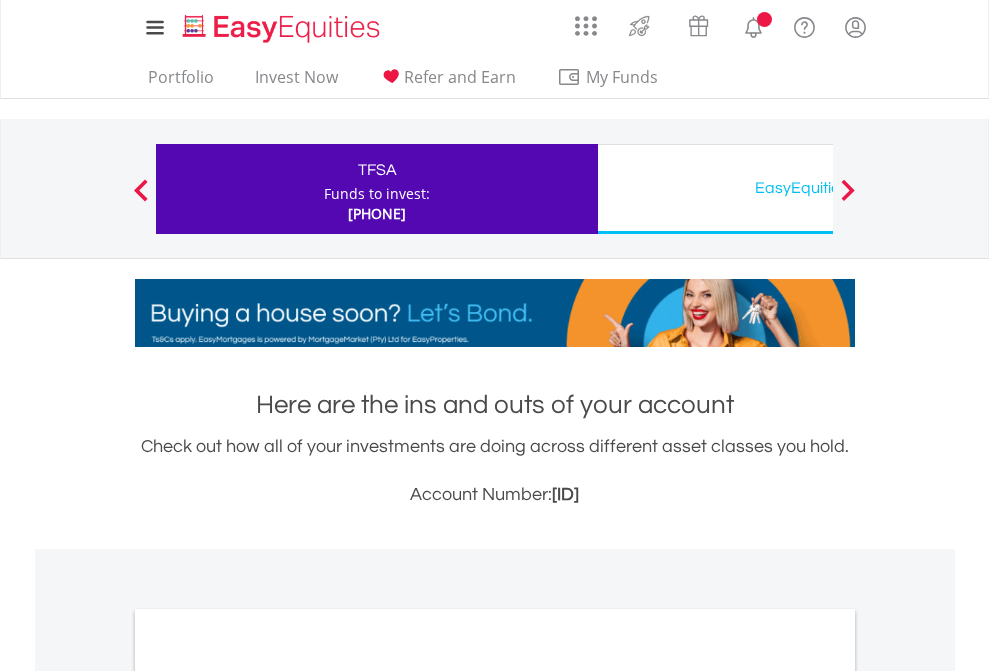 scroll, scrollTop: 0, scrollLeft: 0, axis: both 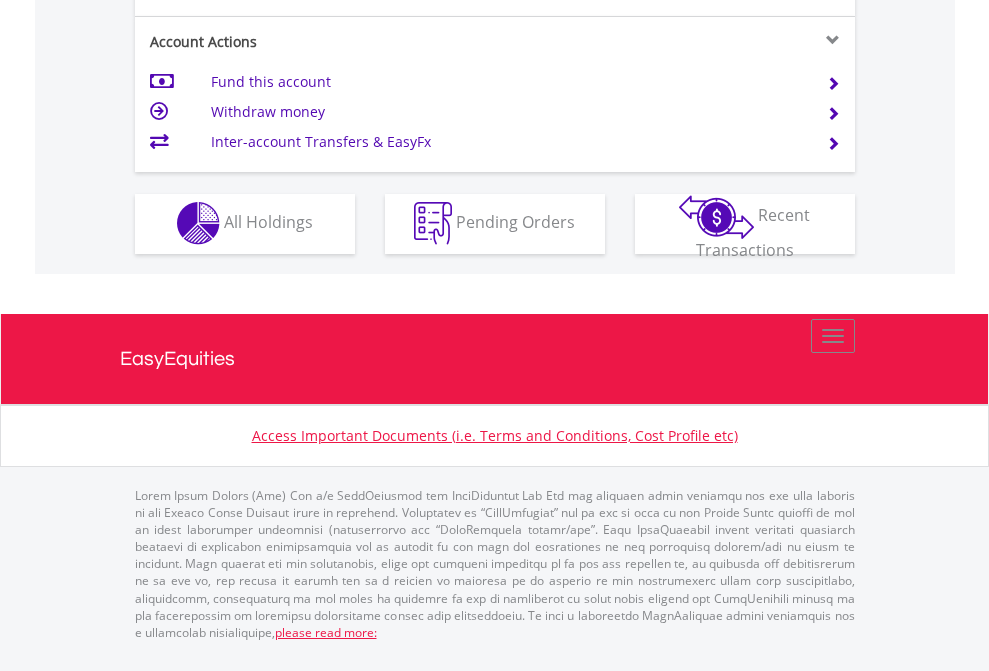 click on "Investment types" at bounding box center [706, -337] 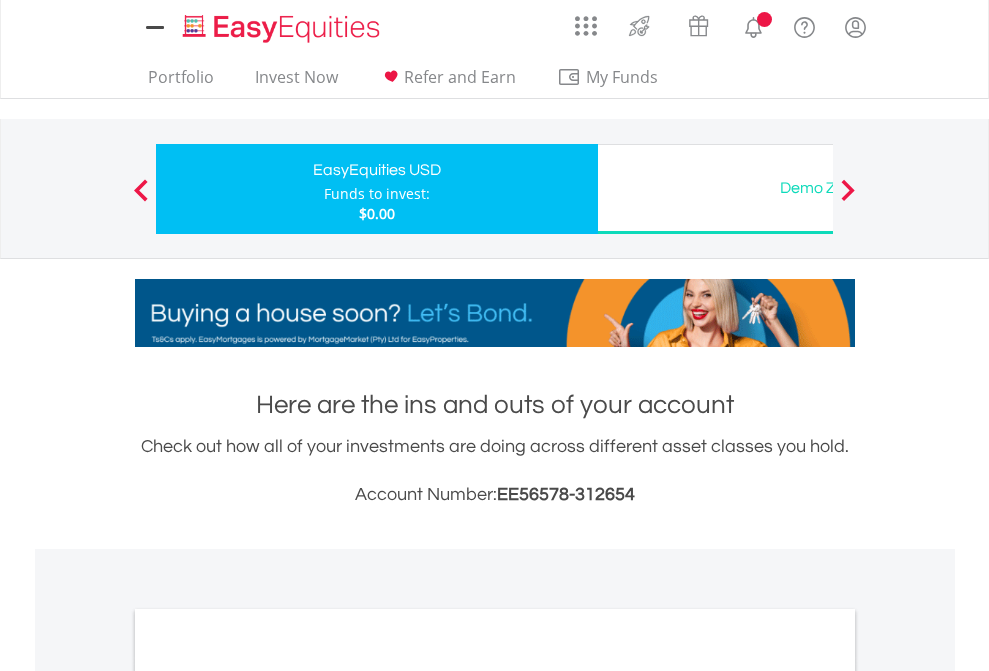 scroll, scrollTop: 0, scrollLeft: 0, axis: both 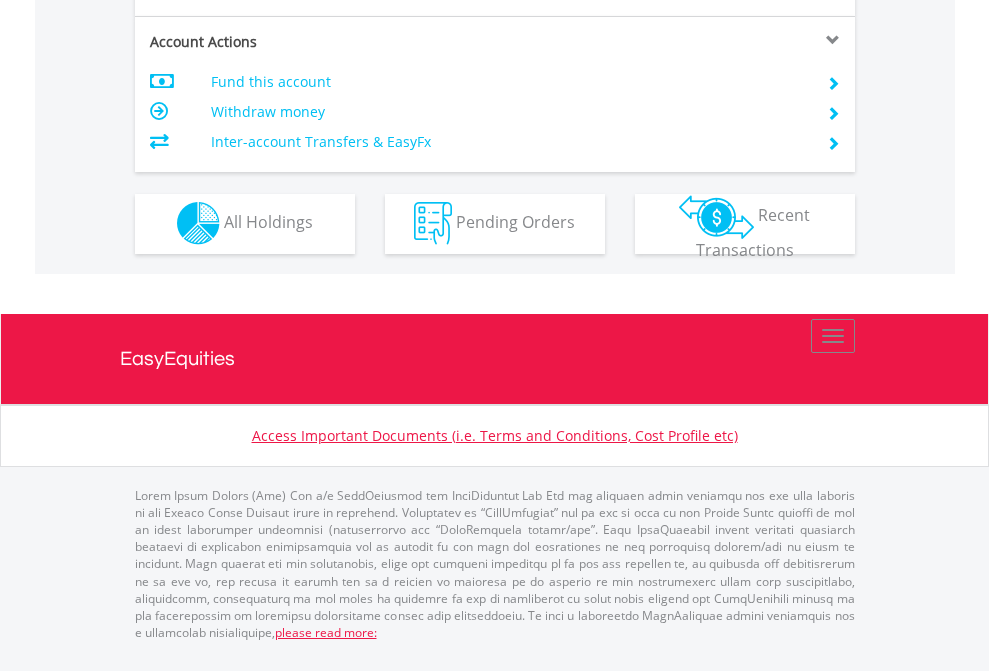 click on "Investment types" at bounding box center (706, -353) 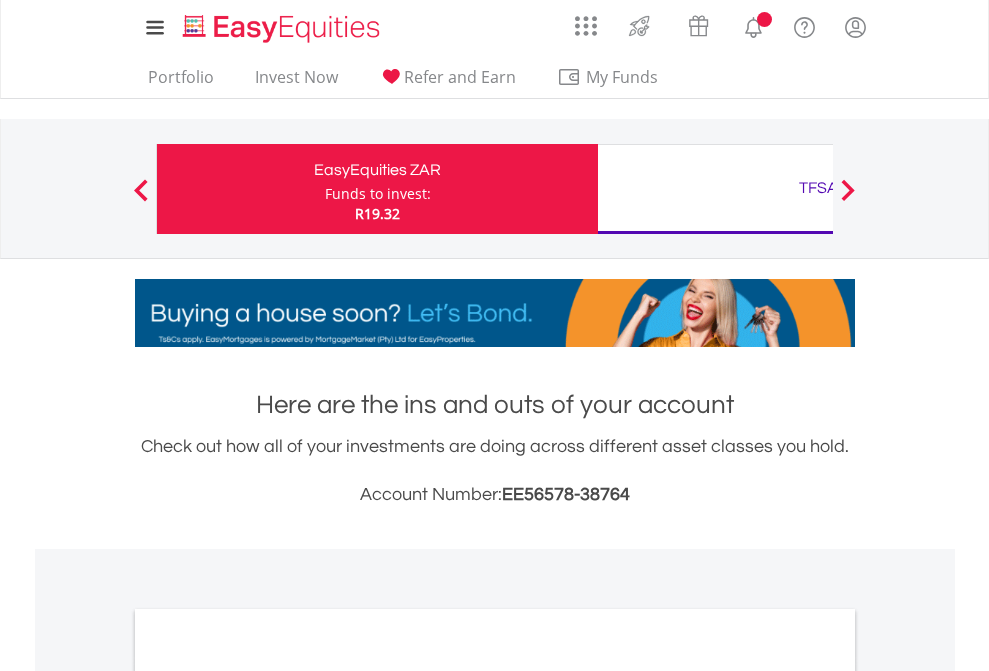click on "All Holdings" at bounding box center (268, 1096) 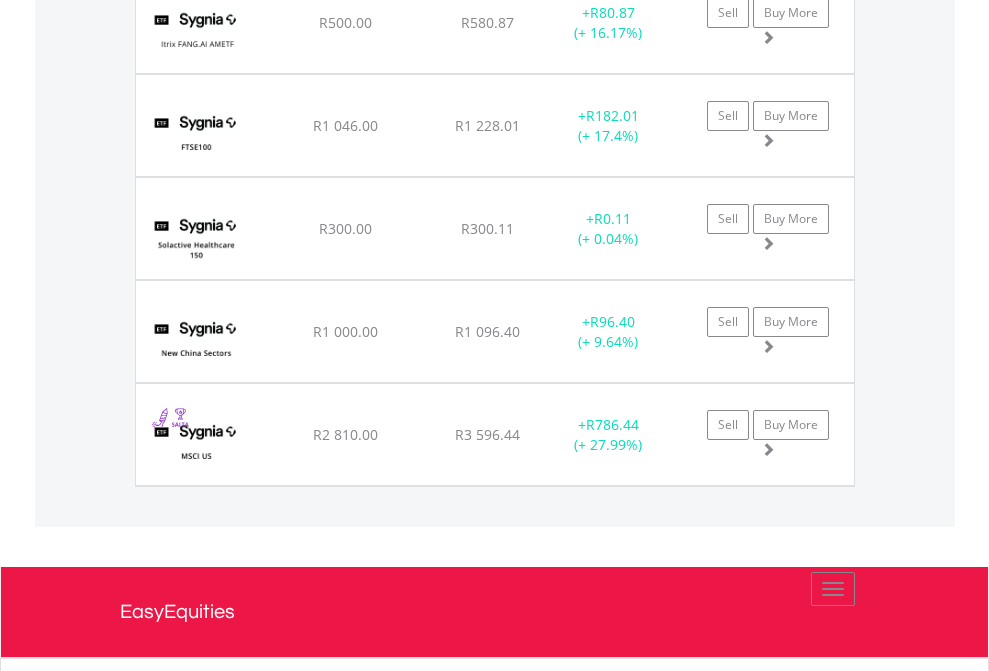 scroll, scrollTop: 2305, scrollLeft: 0, axis: vertical 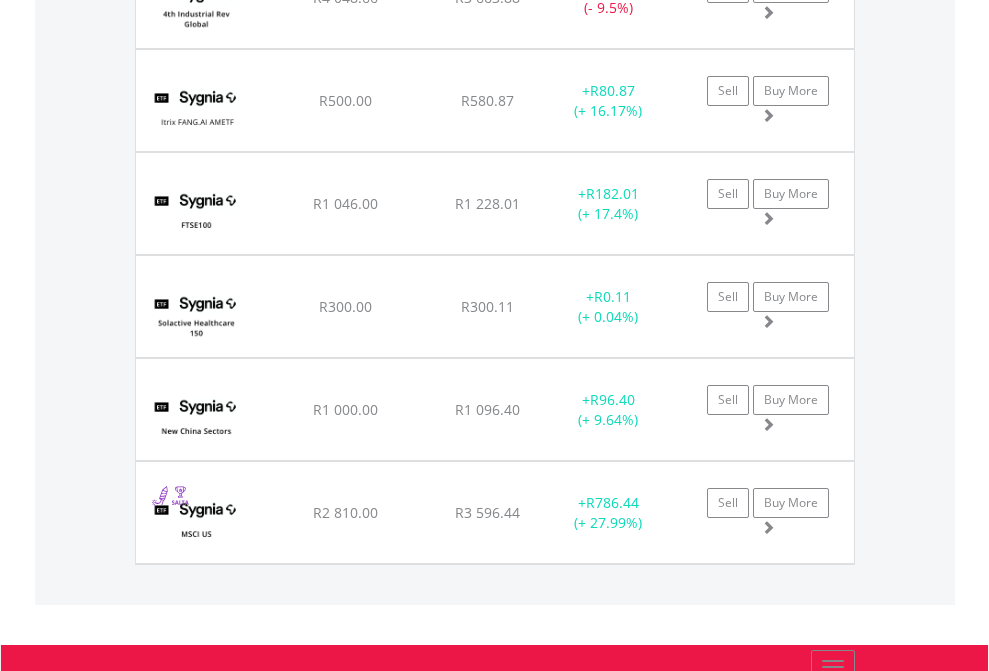 click on "TFSA" at bounding box center [818, -2117] 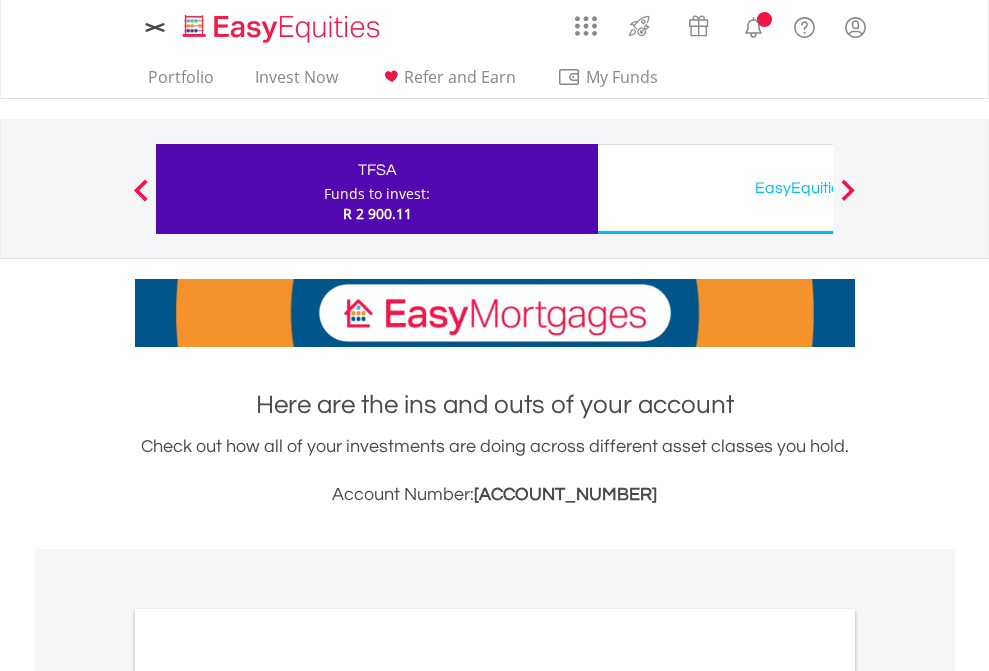 scroll, scrollTop: 0, scrollLeft: 0, axis: both 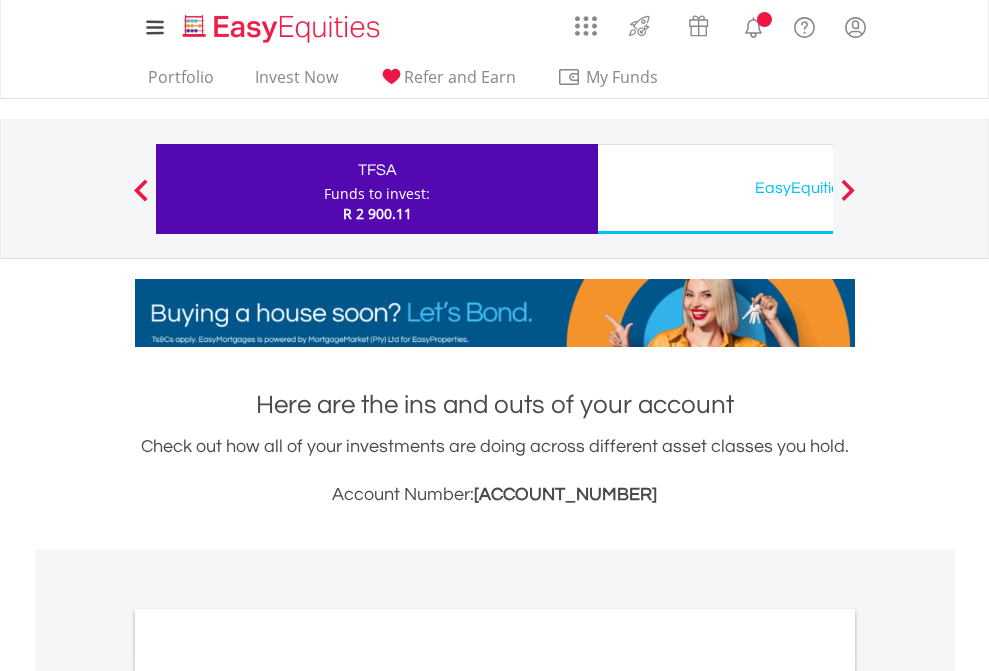 click on "All Holdings" at bounding box center [268, 1096] 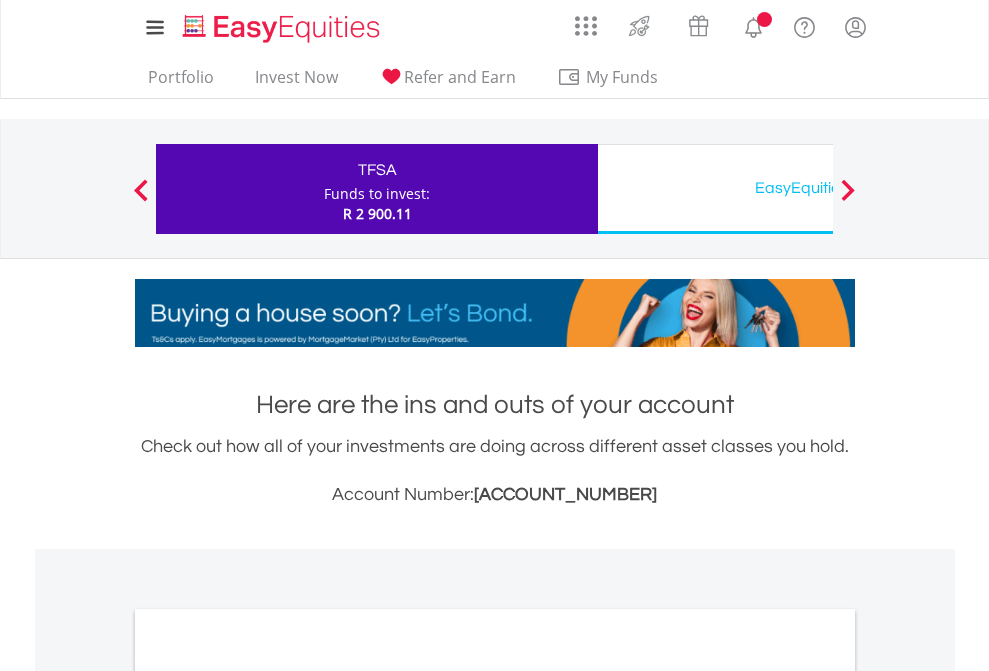 scroll, scrollTop: 1202, scrollLeft: 0, axis: vertical 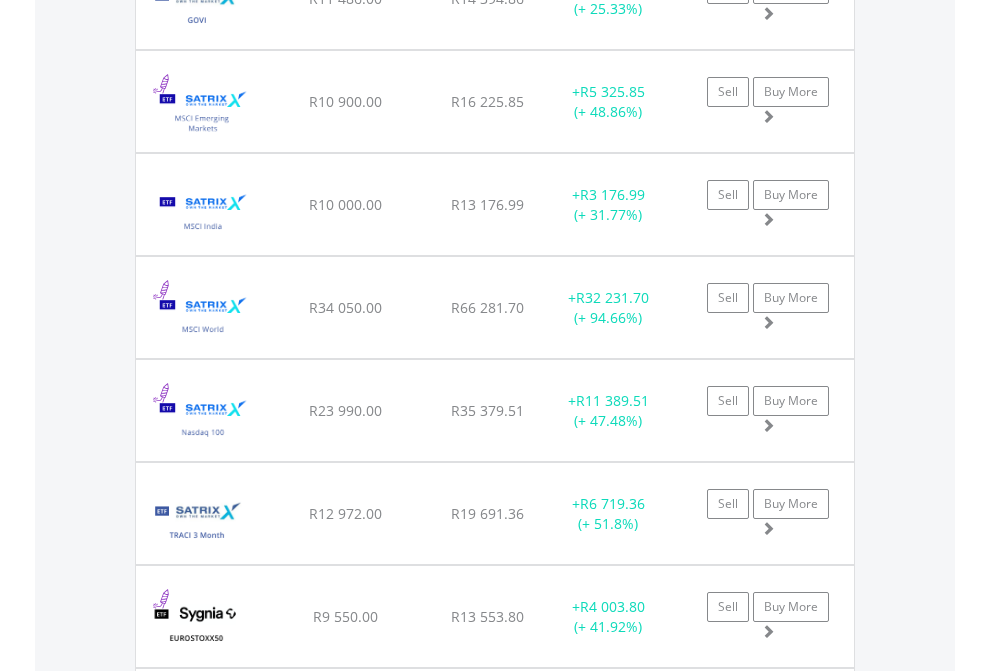 click on "EasyEquities USD" at bounding box center [818, -2156] 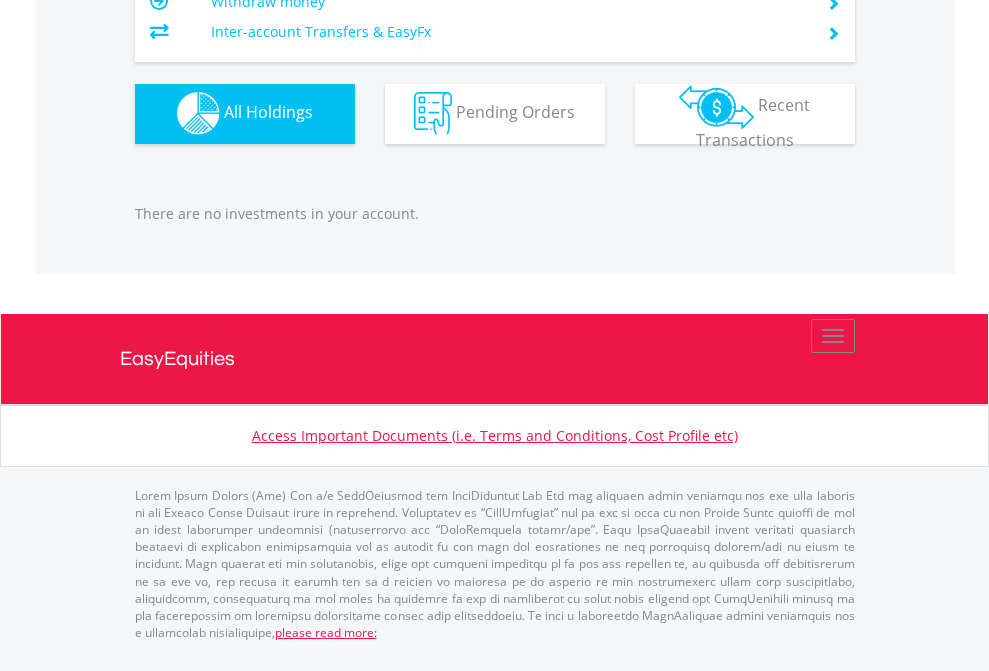 scroll, scrollTop: 1980, scrollLeft: 0, axis: vertical 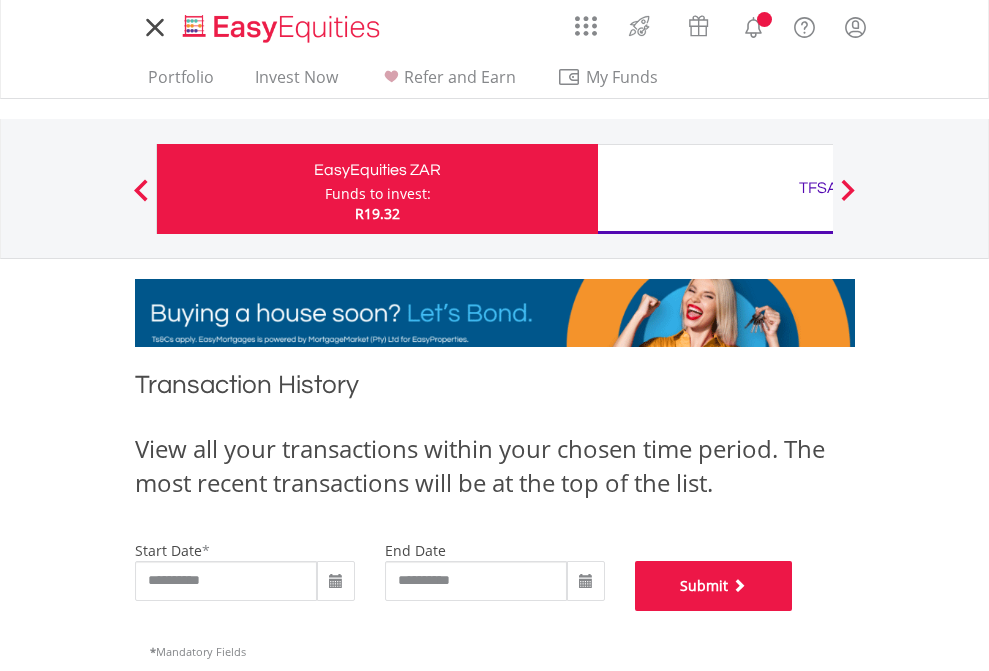 click on "Submit" at bounding box center [714, 586] 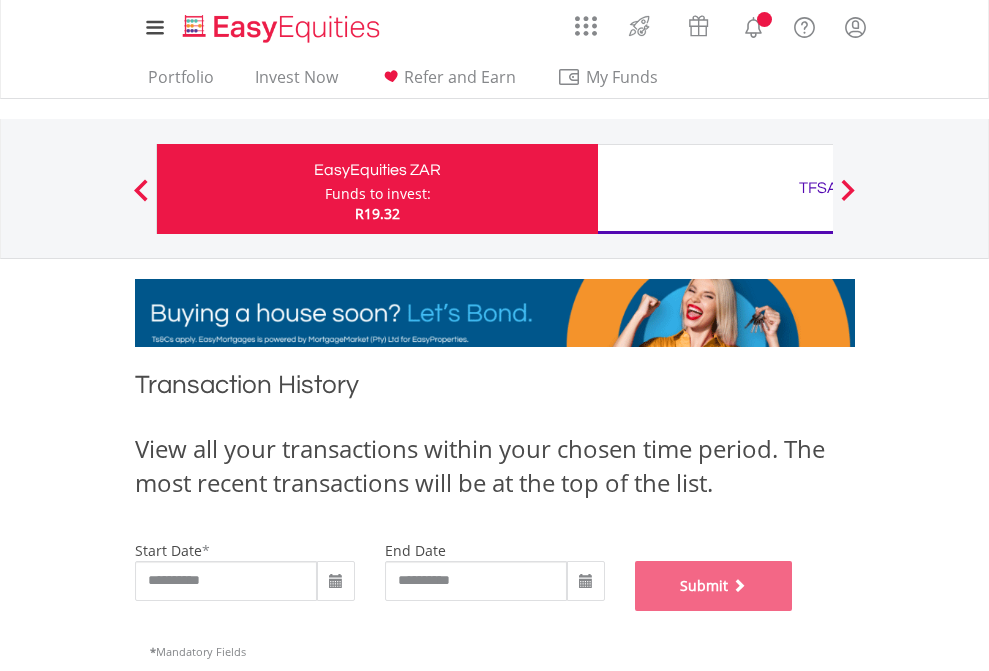 scroll, scrollTop: 811, scrollLeft: 0, axis: vertical 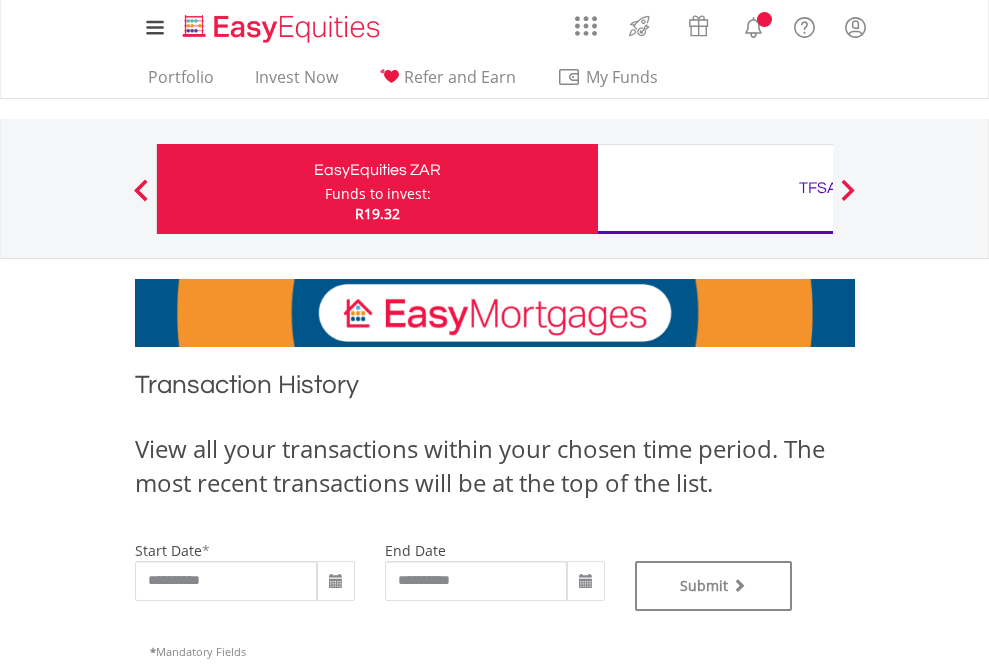 click on "TFSA" at bounding box center (818, 188) 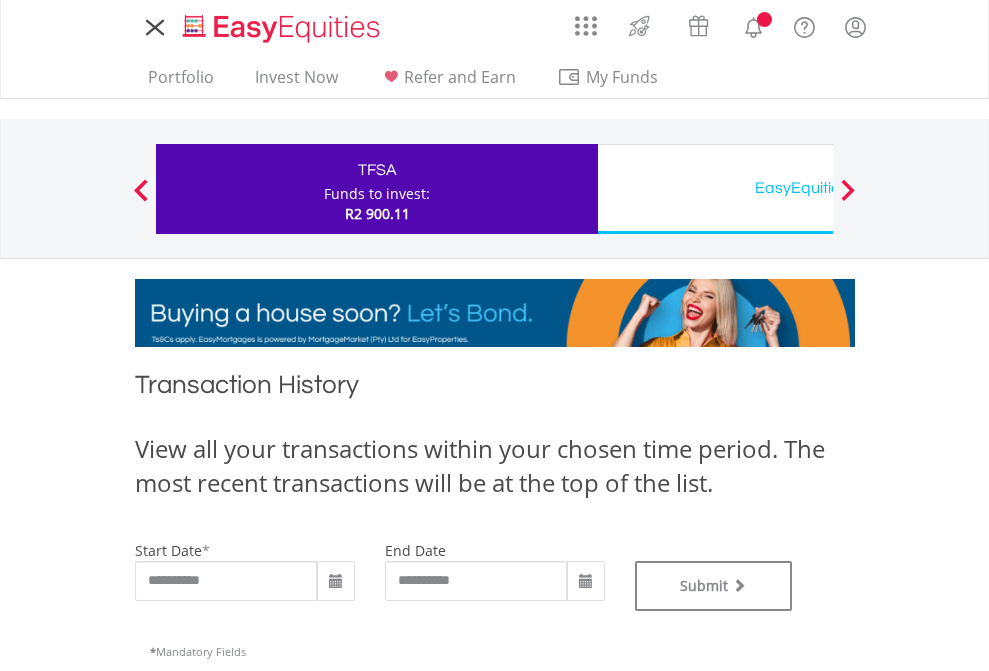 scroll, scrollTop: 0, scrollLeft: 0, axis: both 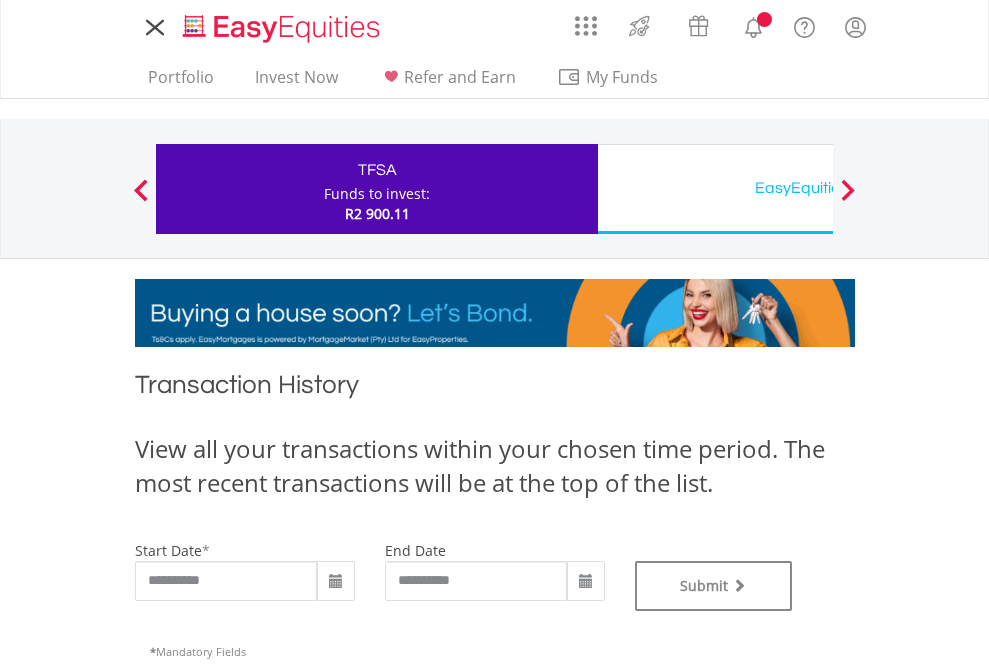 type on "**********" 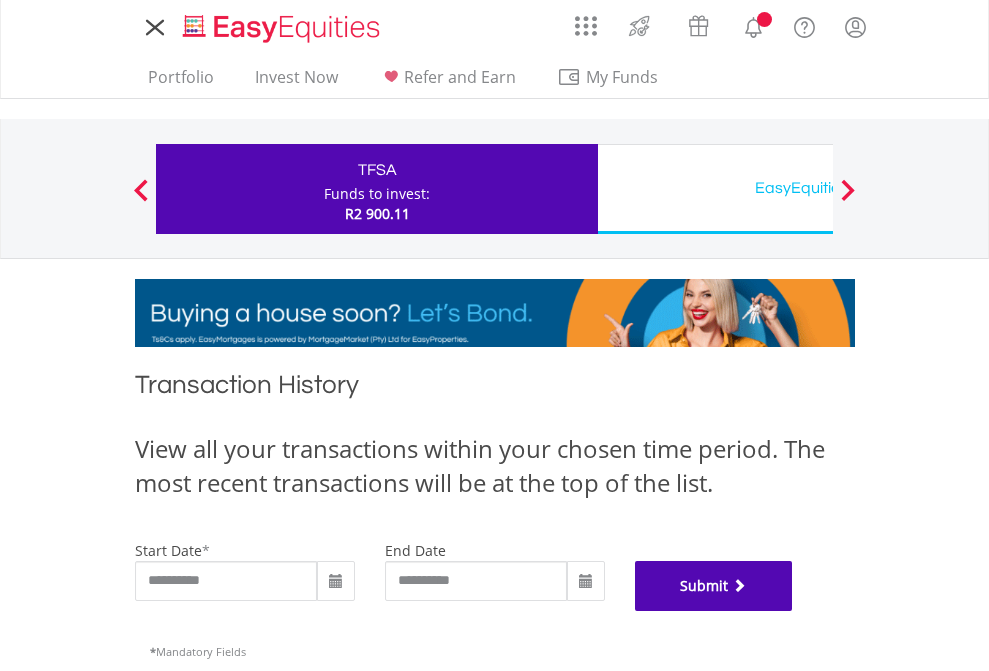 click on "Submit" at bounding box center [714, 586] 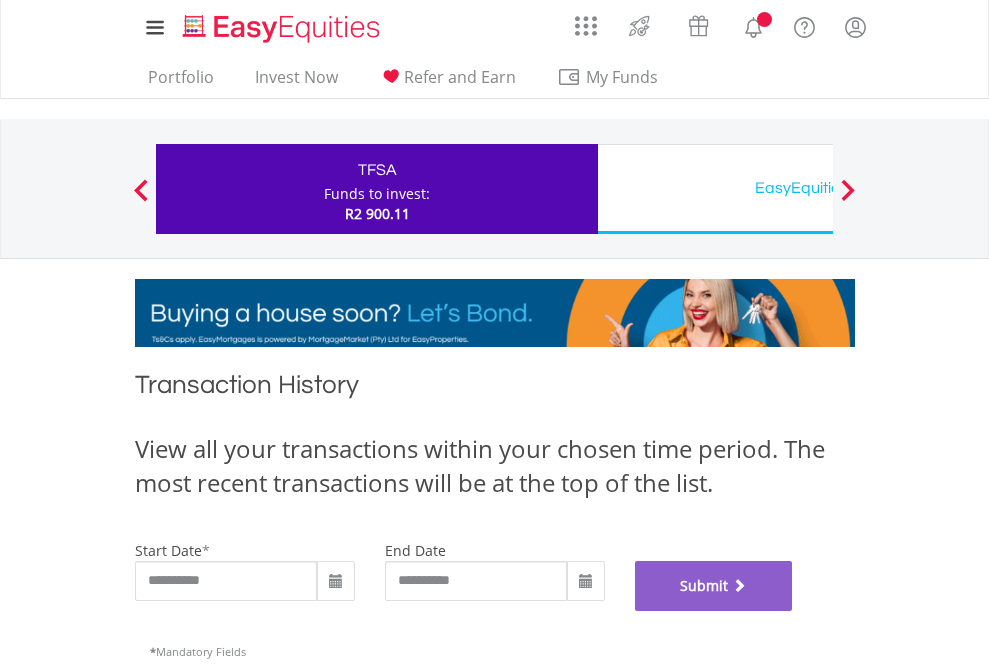 scroll, scrollTop: 811, scrollLeft: 0, axis: vertical 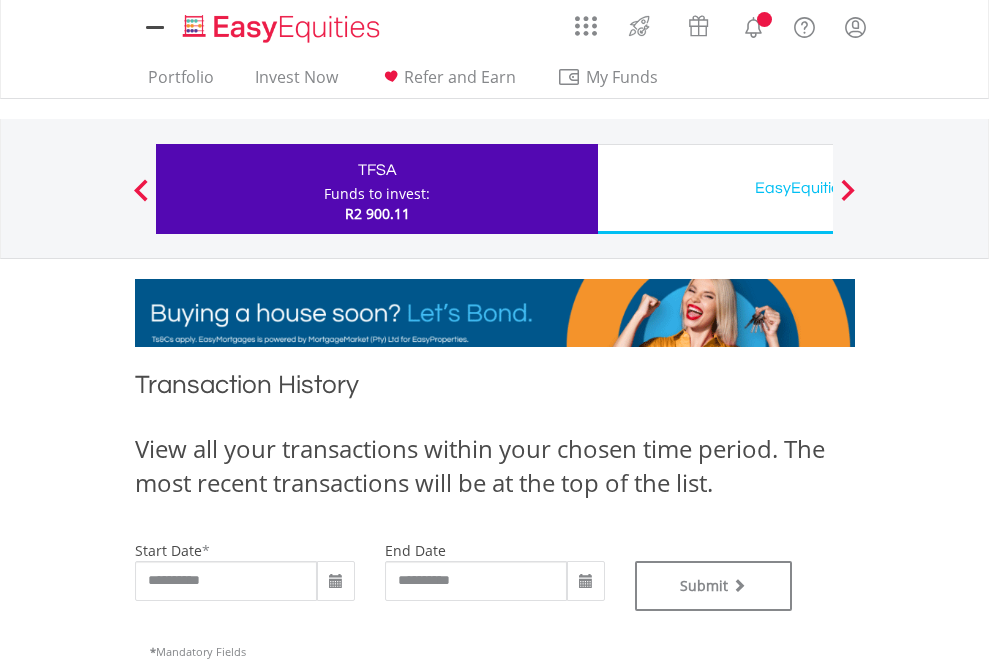 click on "EasyEquities USD" at bounding box center (818, 188) 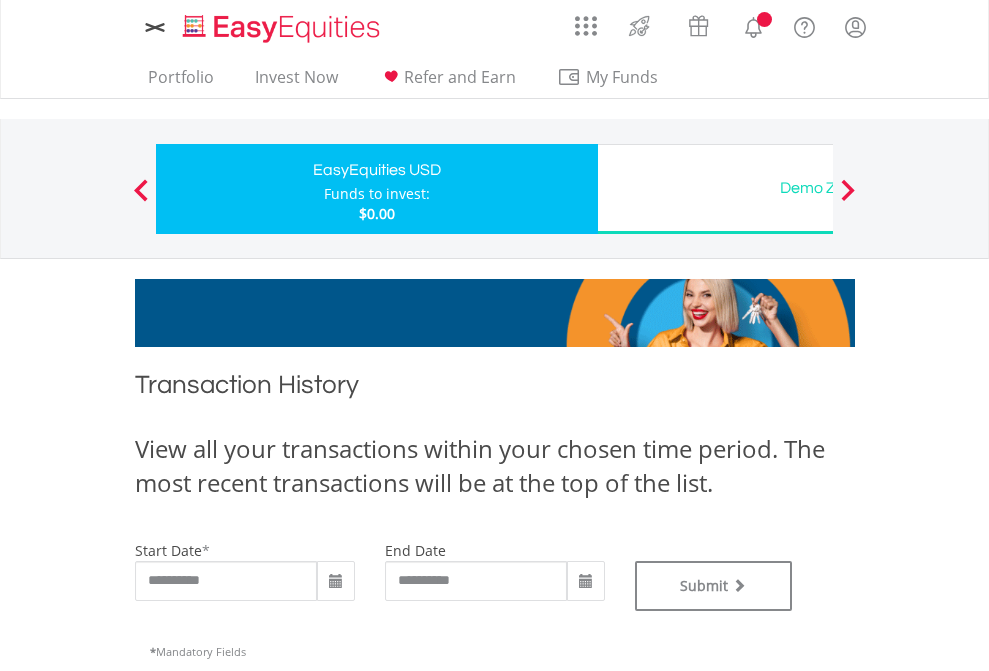 type on "**********" 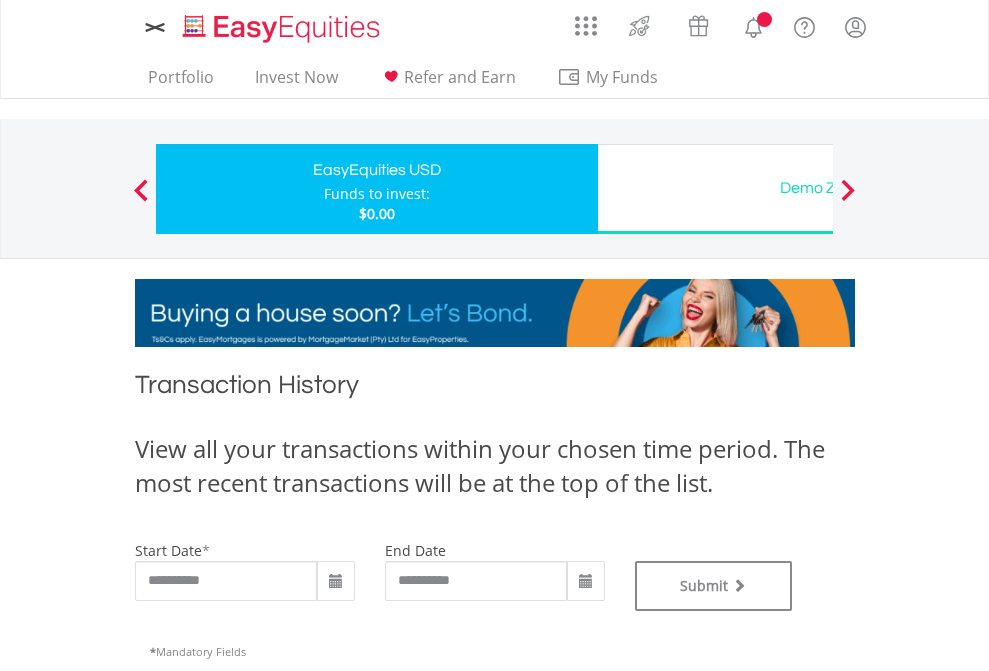scroll, scrollTop: 0, scrollLeft: 0, axis: both 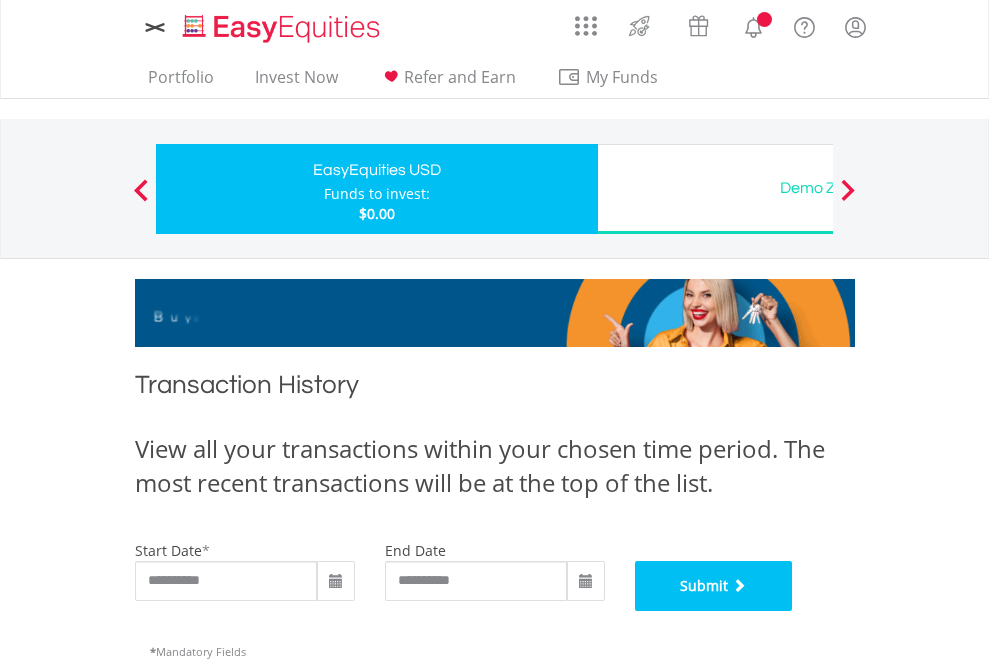 click on "Submit" at bounding box center (714, 586) 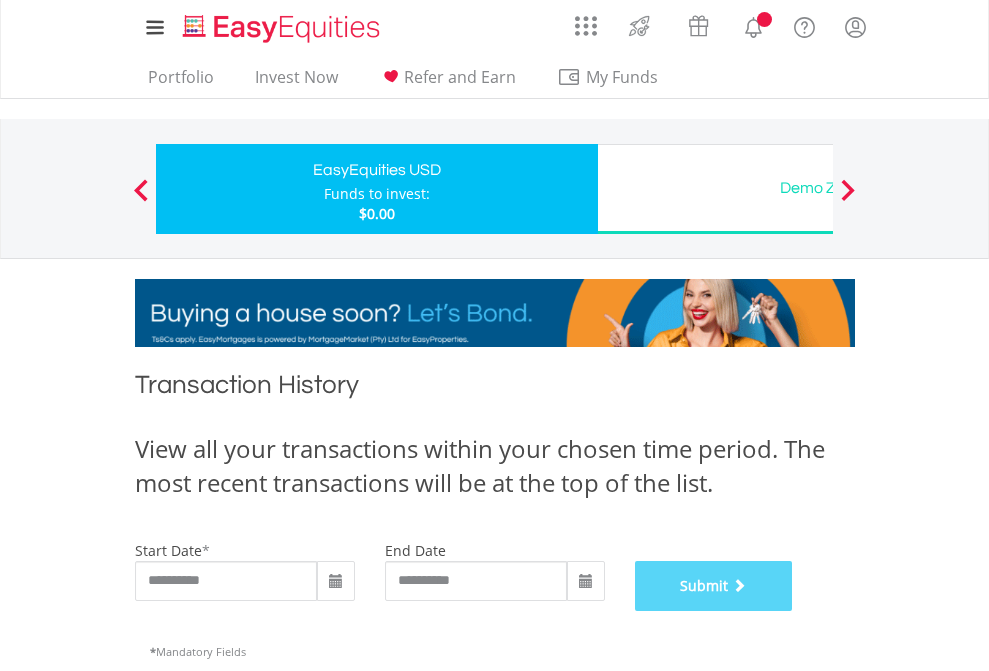 scroll, scrollTop: 811, scrollLeft: 0, axis: vertical 